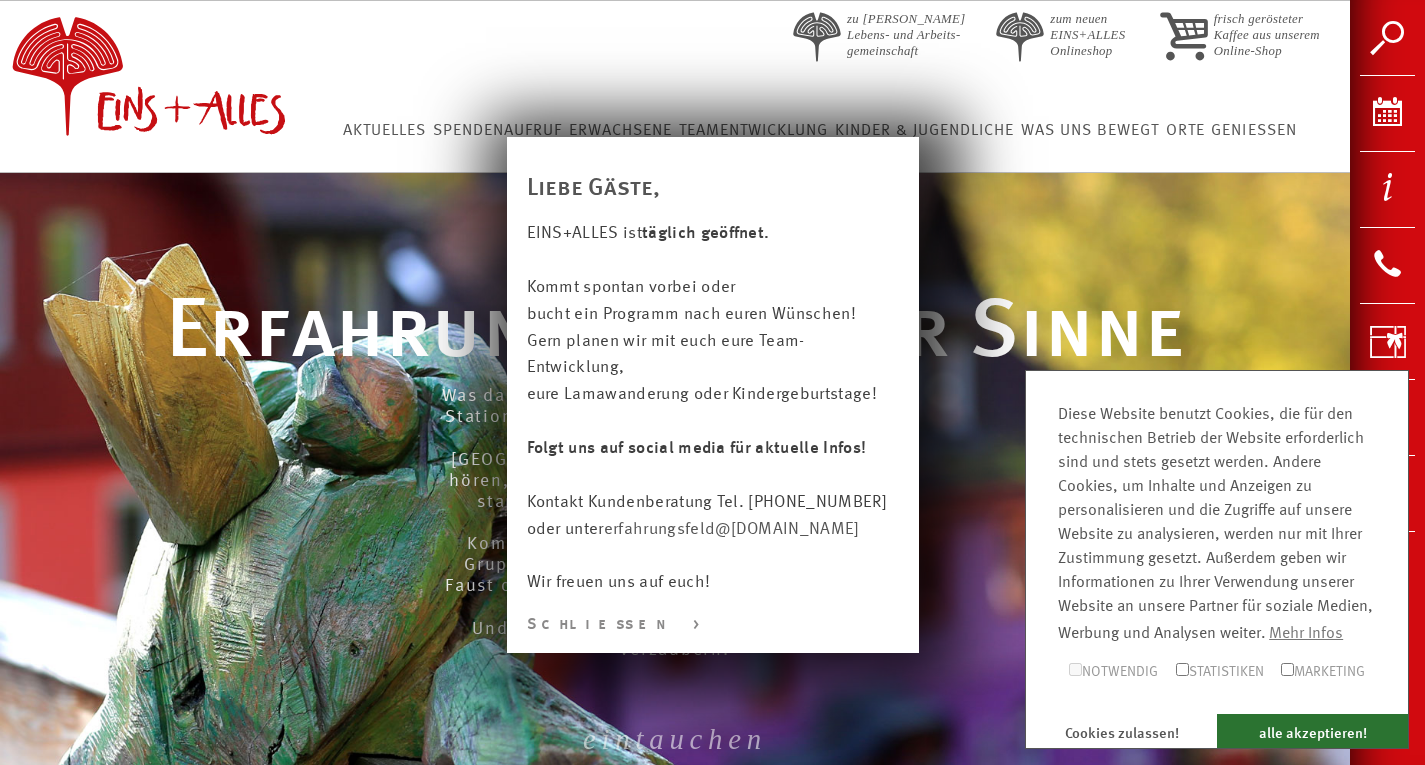 scroll, scrollTop: 0, scrollLeft: 0, axis: both 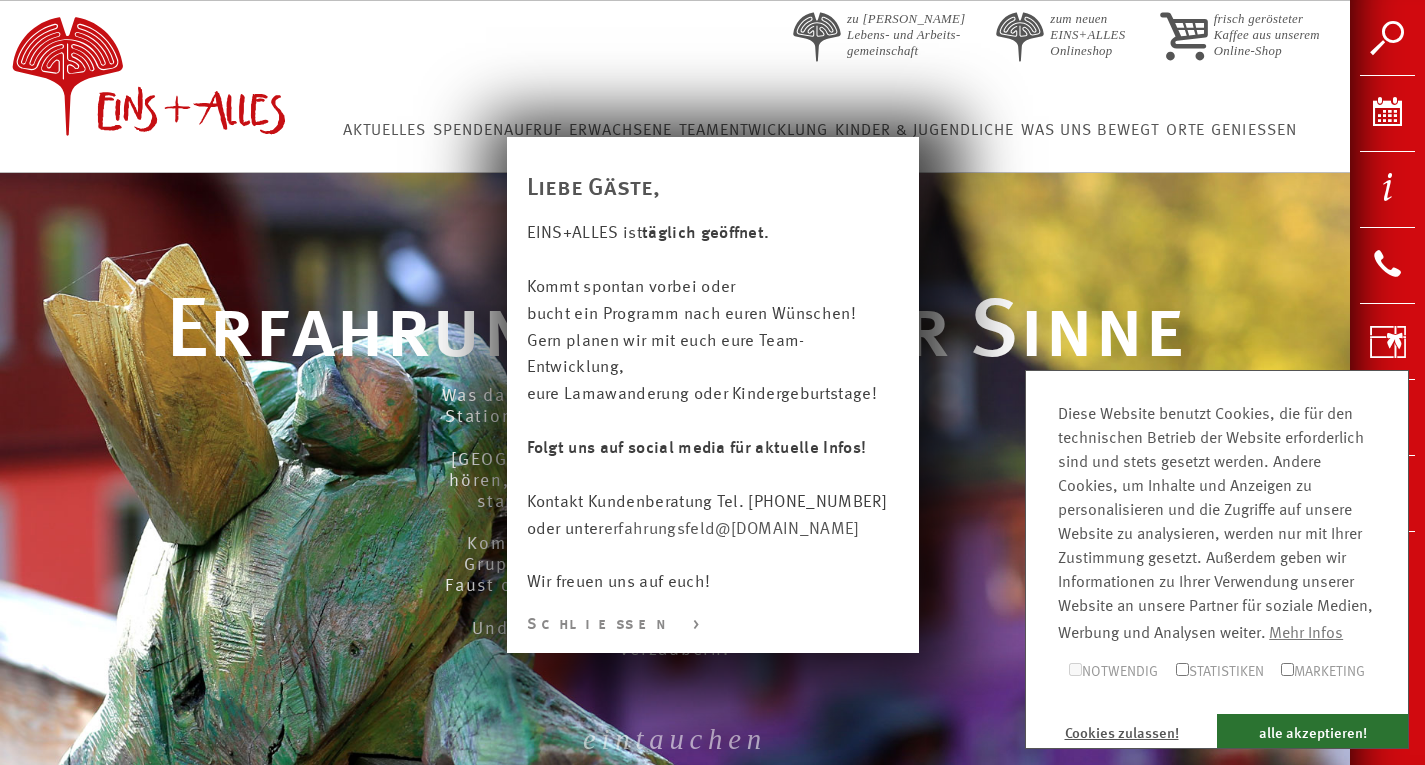 click on "Cookies zulassen!" at bounding box center (1121, 731) 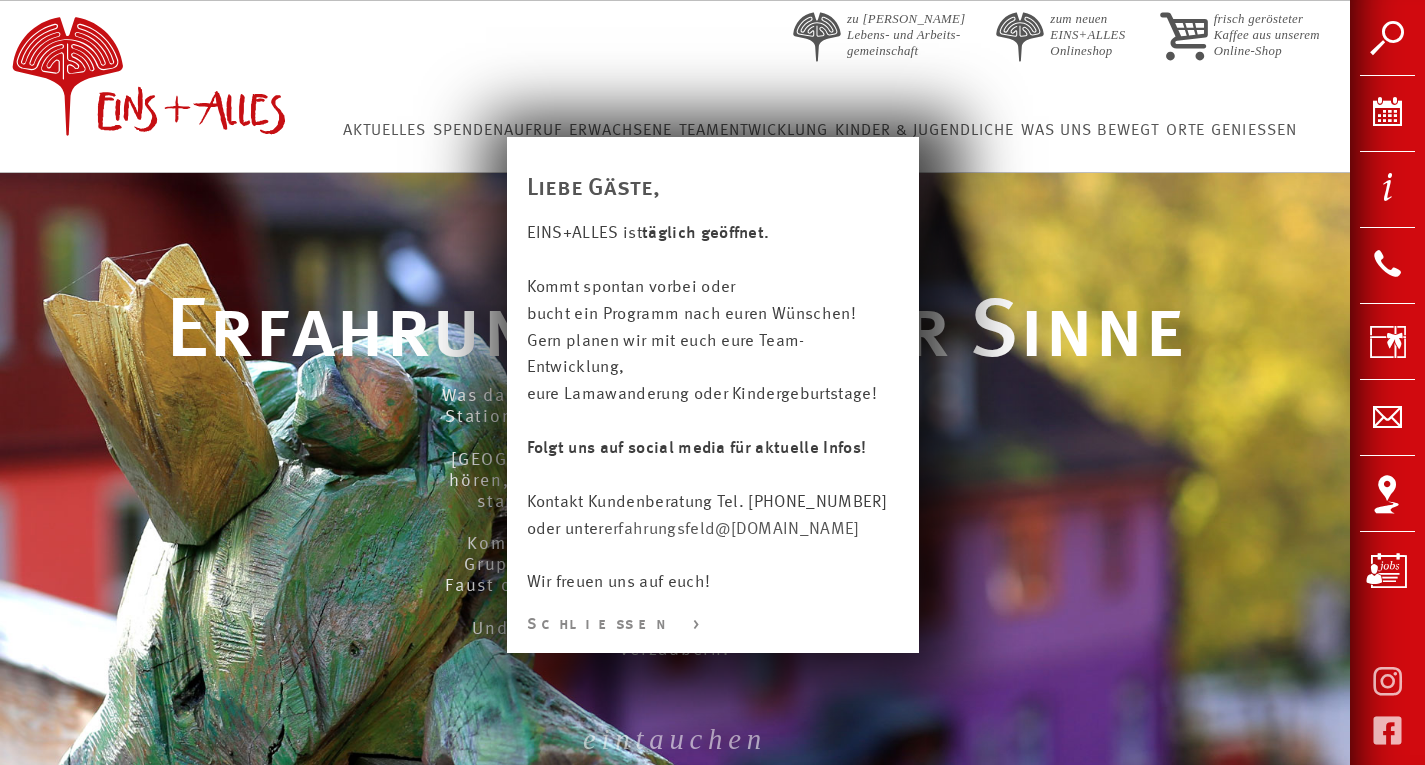 click on "Schließen >" at bounding box center [713, 625] 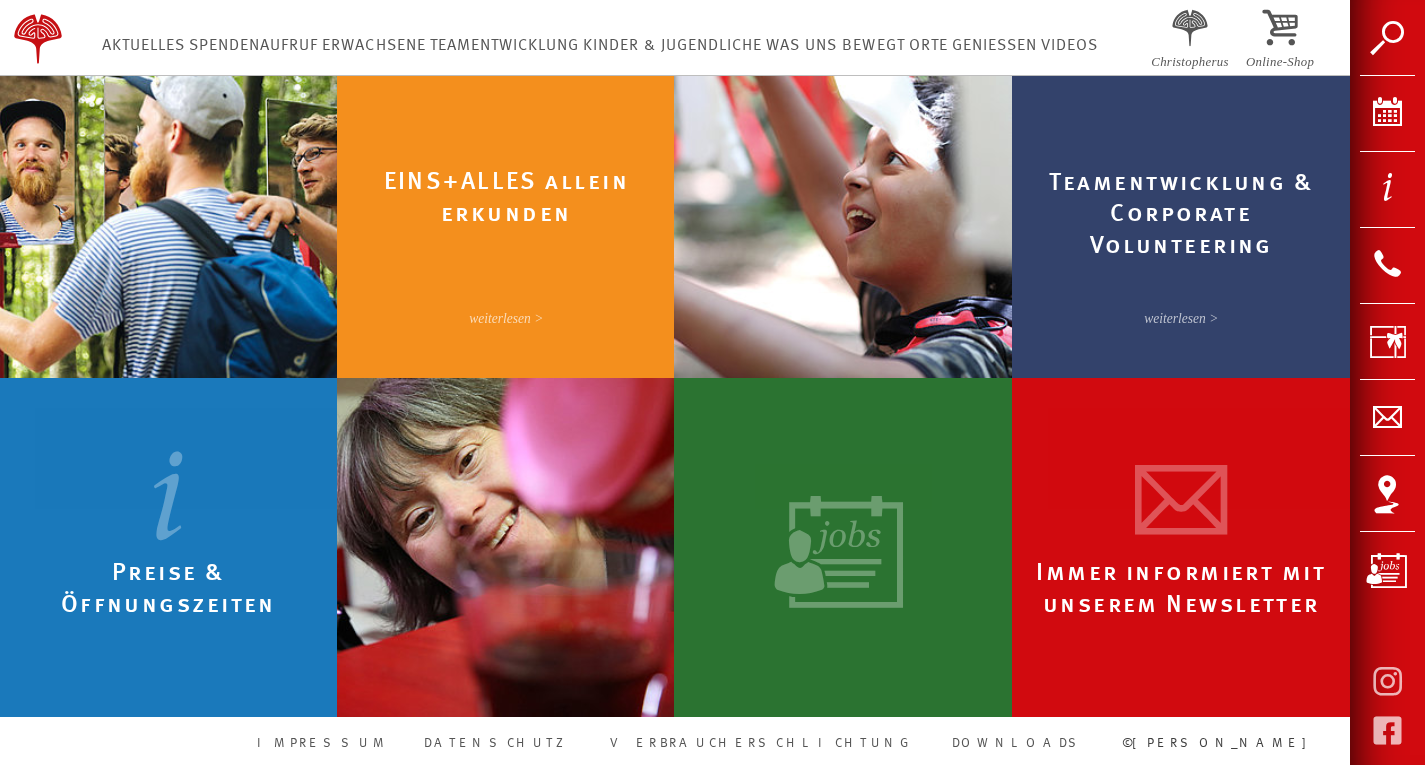 scroll, scrollTop: 868, scrollLeft: 0, axis: vertical 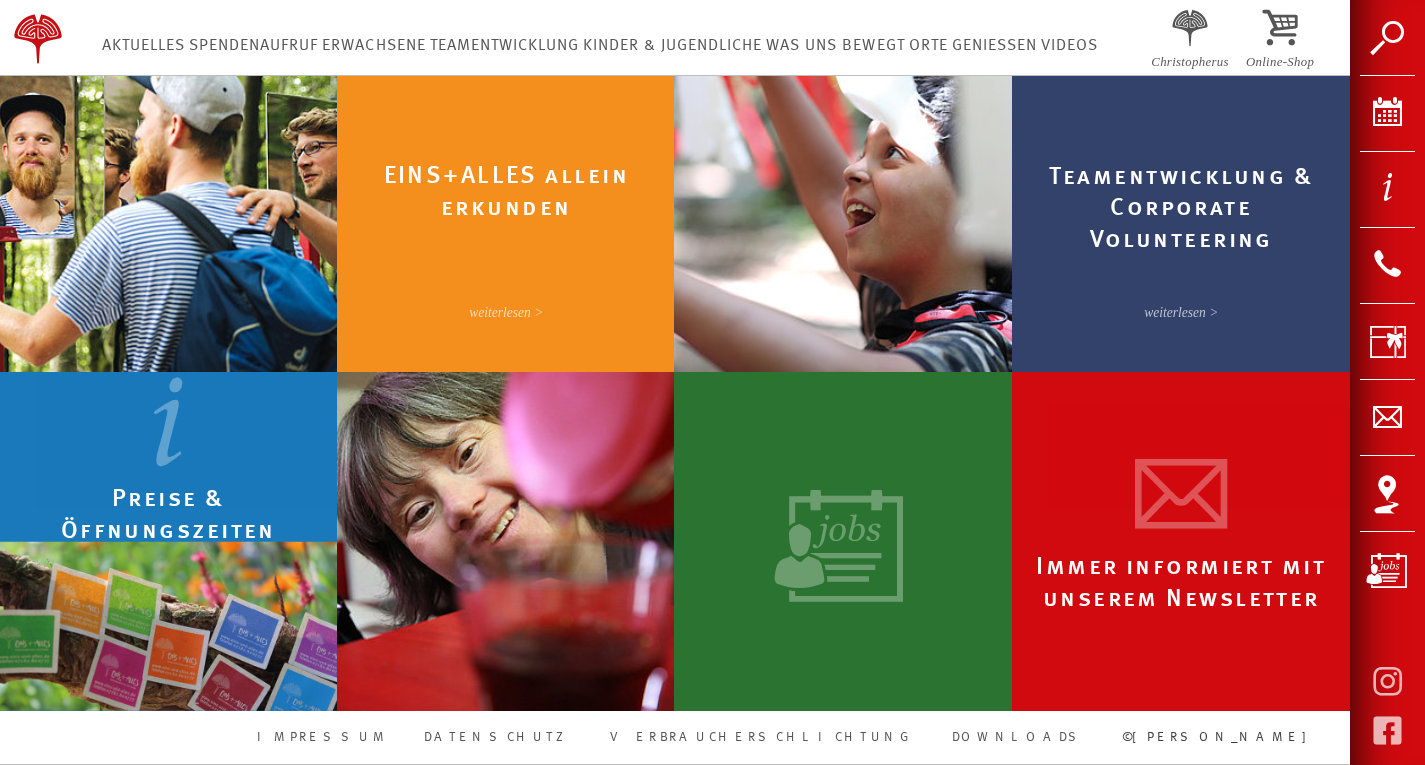 click at bounding box center [168, 626] 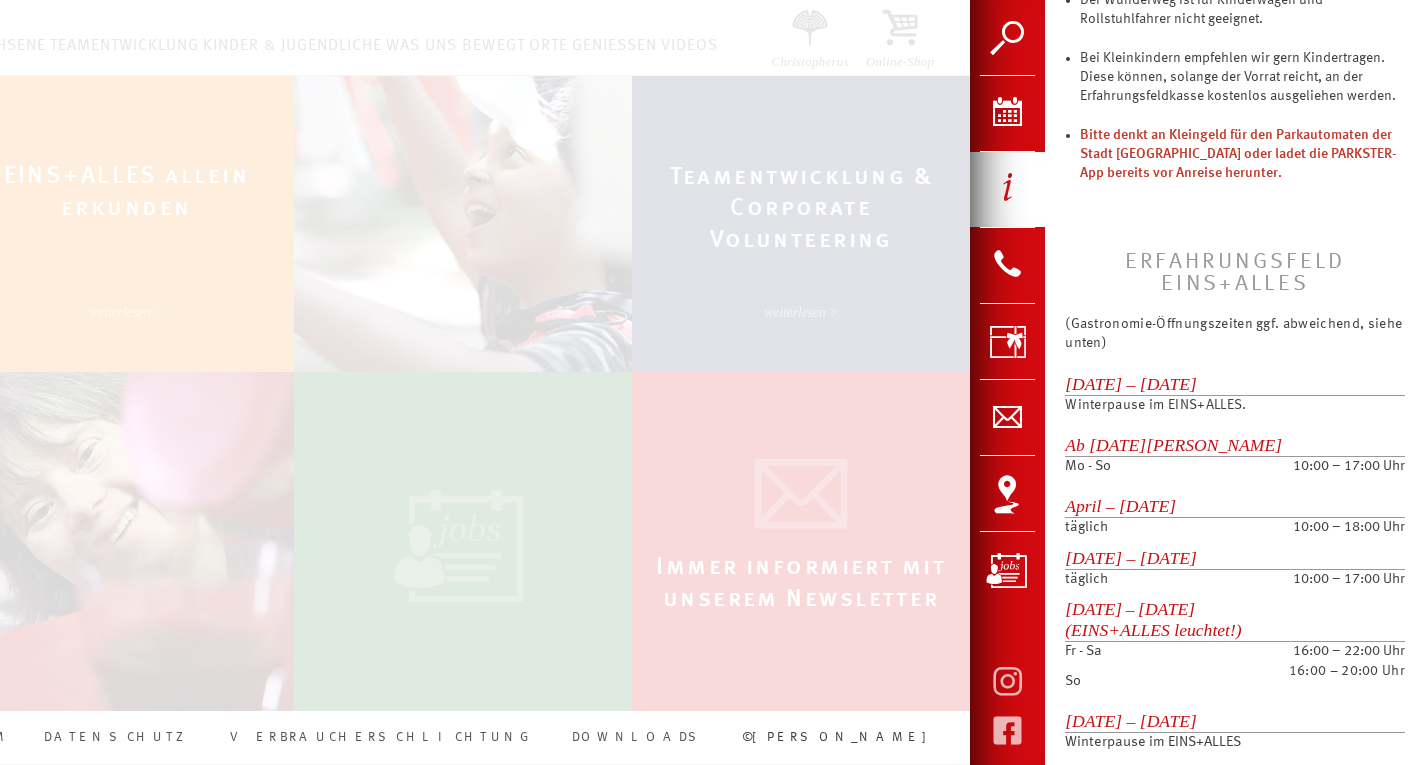 scroll, scrollTop: 0, scrollLeft: 0, axis: both 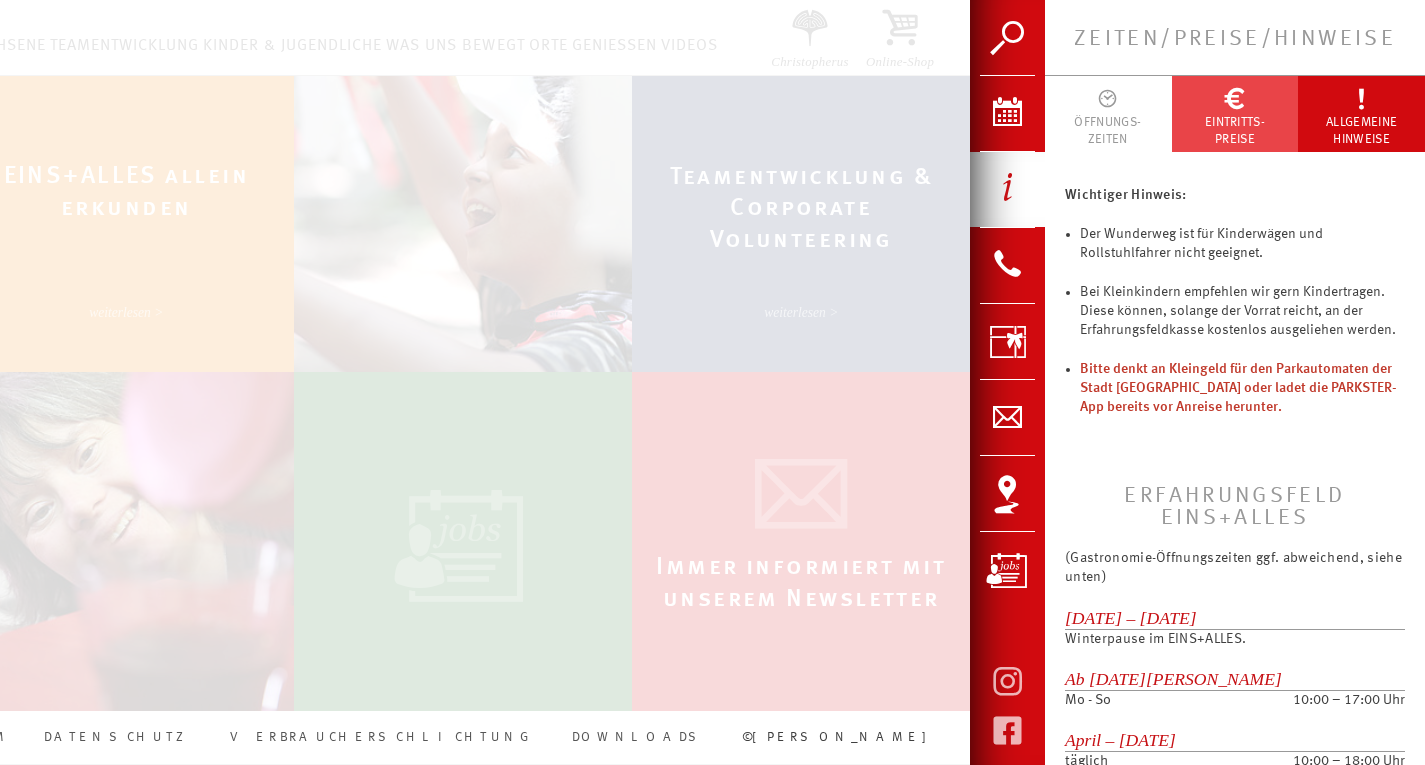 click at bounding box center (1235, 95) 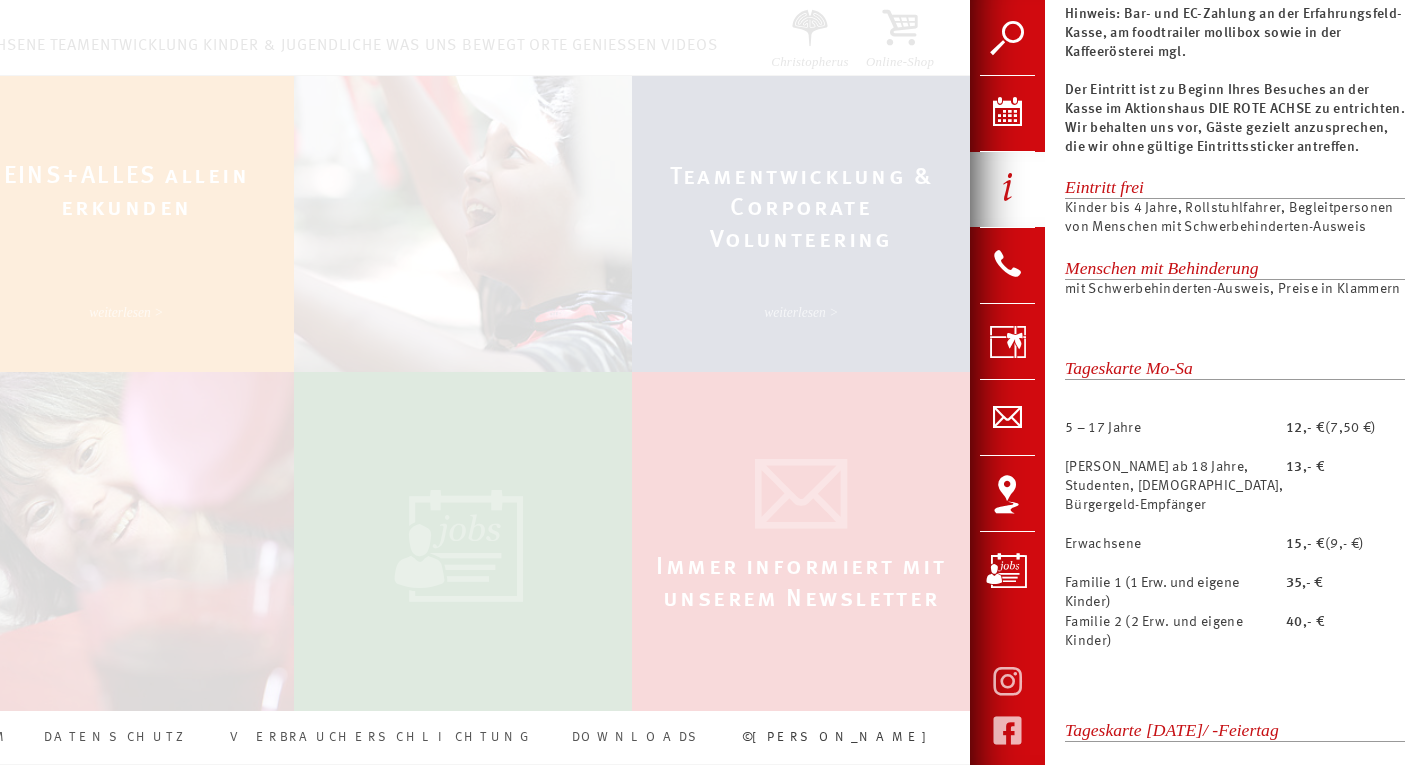 scroll, scrollTop: 0, scrollLeft: 0, axis: both 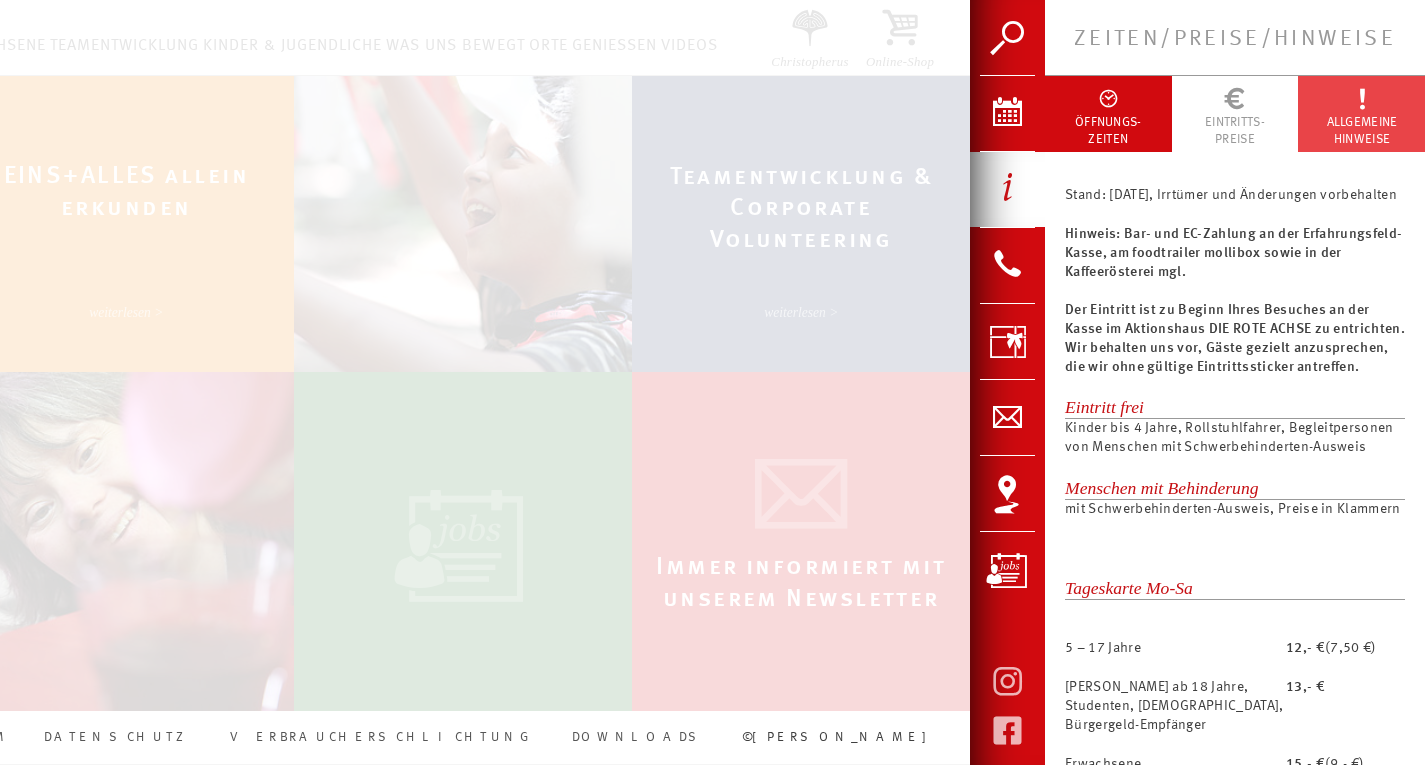 click at bounding box center (1362, 95) 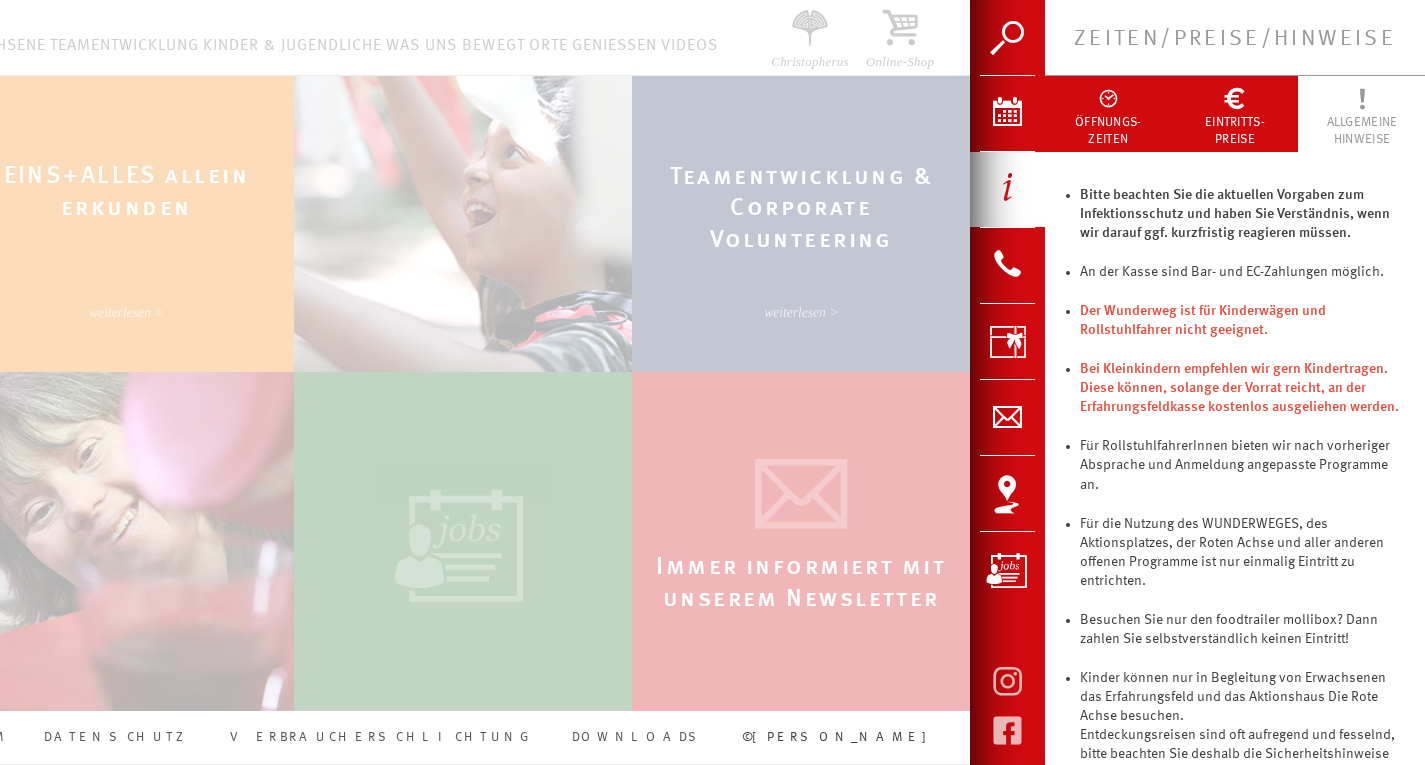 click at bounding box center [712, 382] 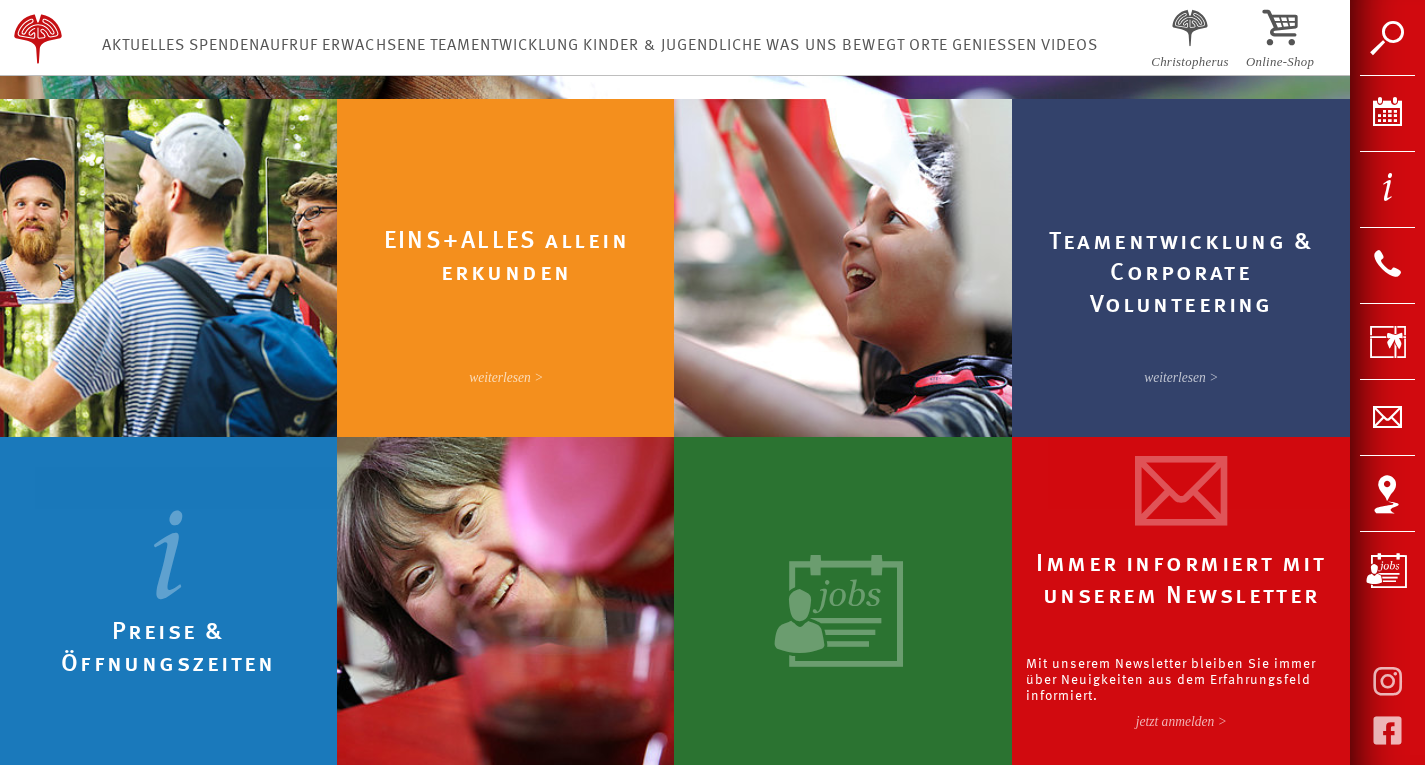 scroll, scrollTop: 768, scrollLeft: 0, axis: vertical 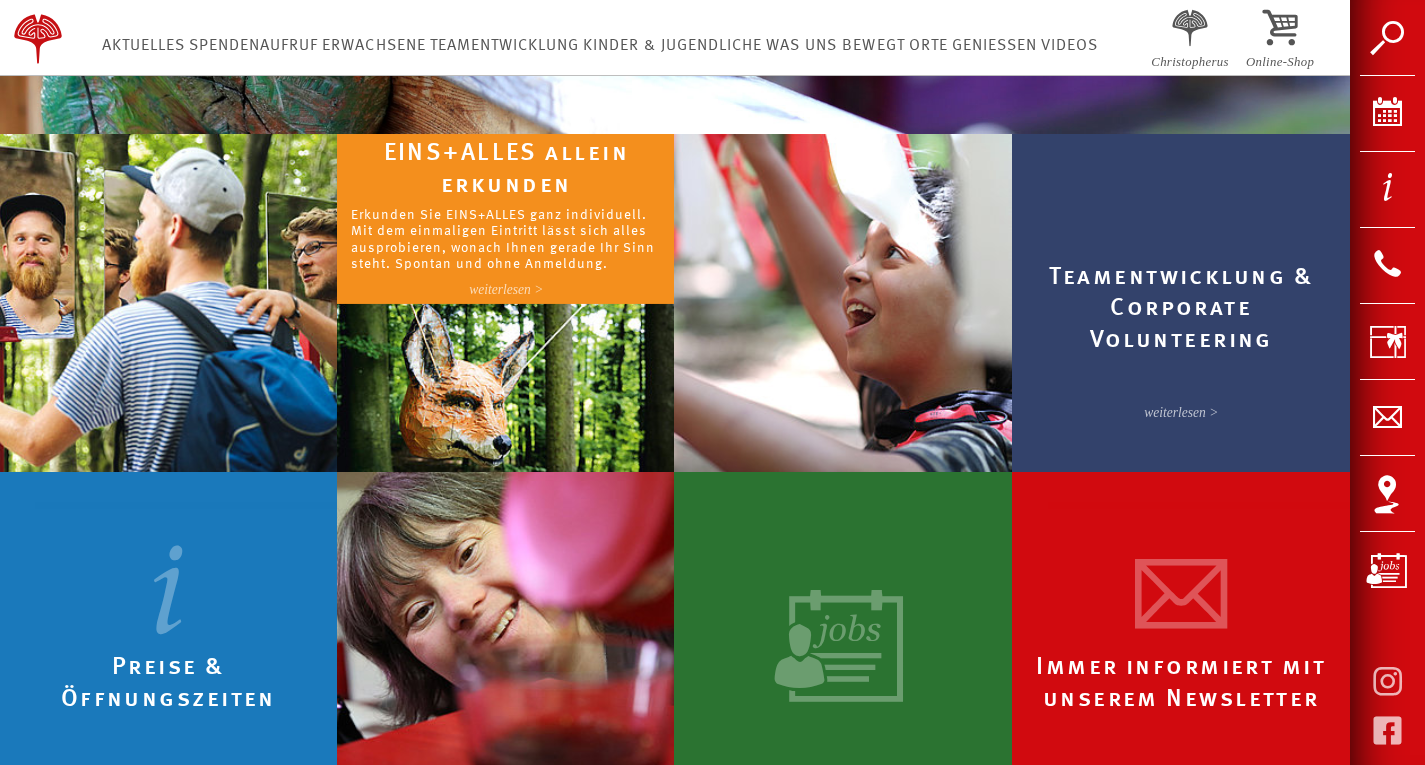 click on "Erkunden Sie EINS+ALLES ganz individuell. Mit dem einmaligen Eintritt lässt sich alles ausprobieren, wonach Ihnen gerade Ihr Sinn steht. Spontan und ohne Anmeldung." at bounding box center [506, 237] 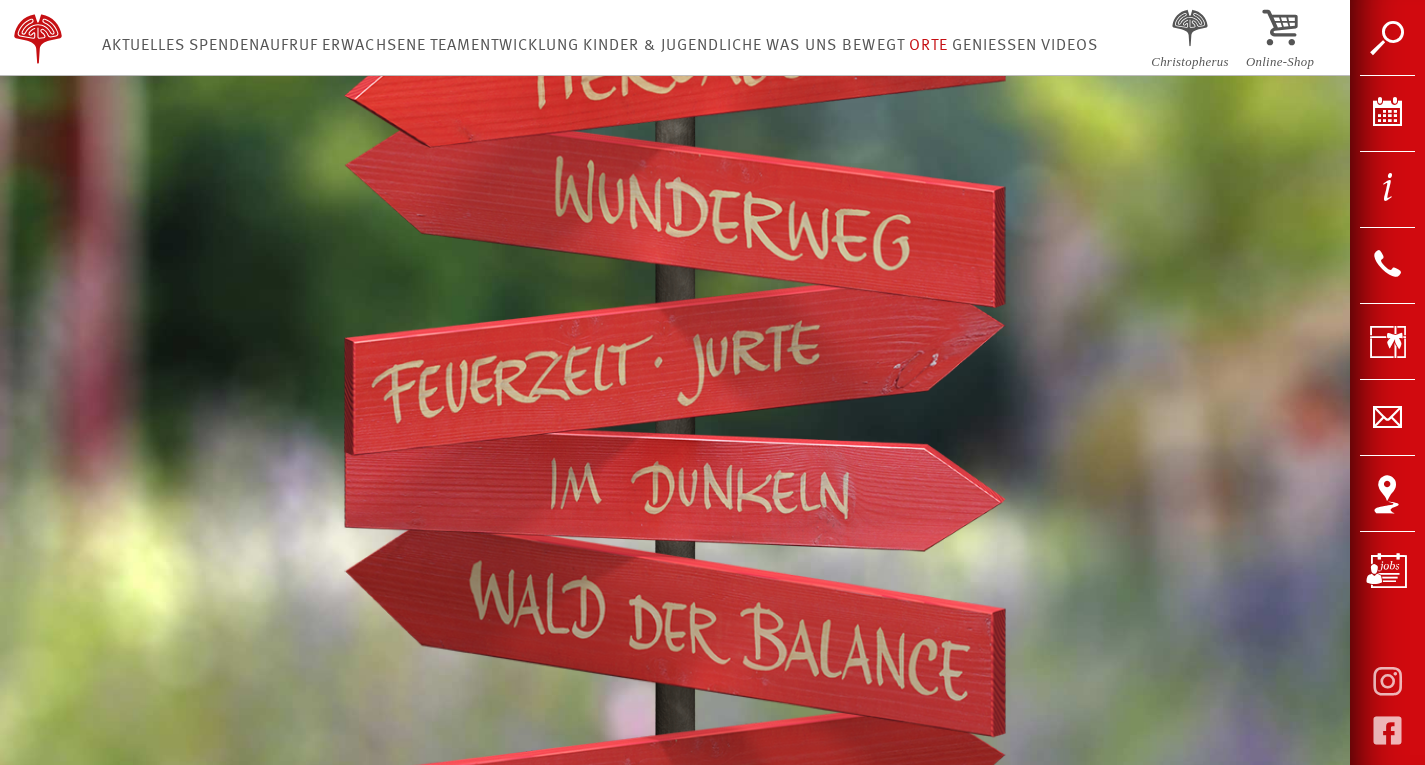 scroll, scrollTop: 413, scrollLeft: 0, axis: vertical 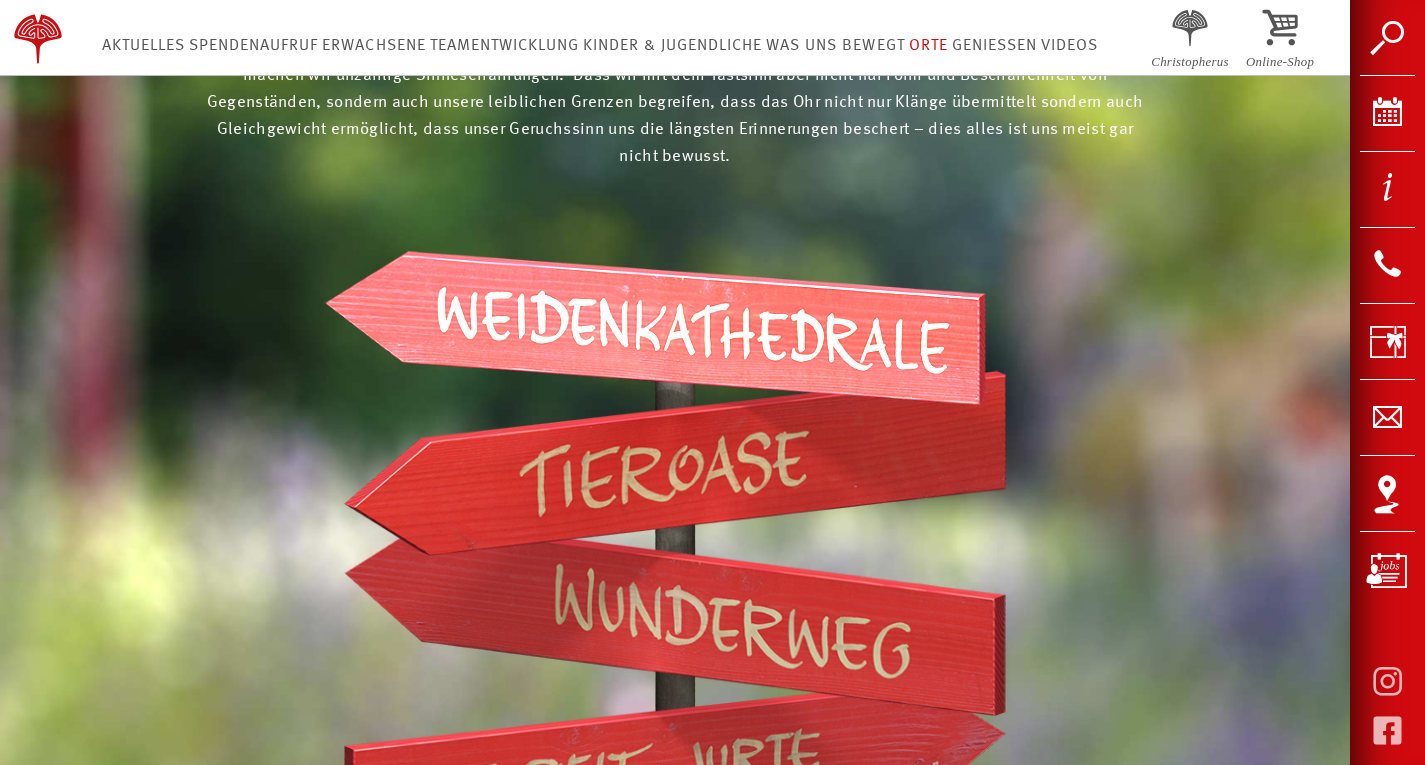 click at bounding box center [655, 328] 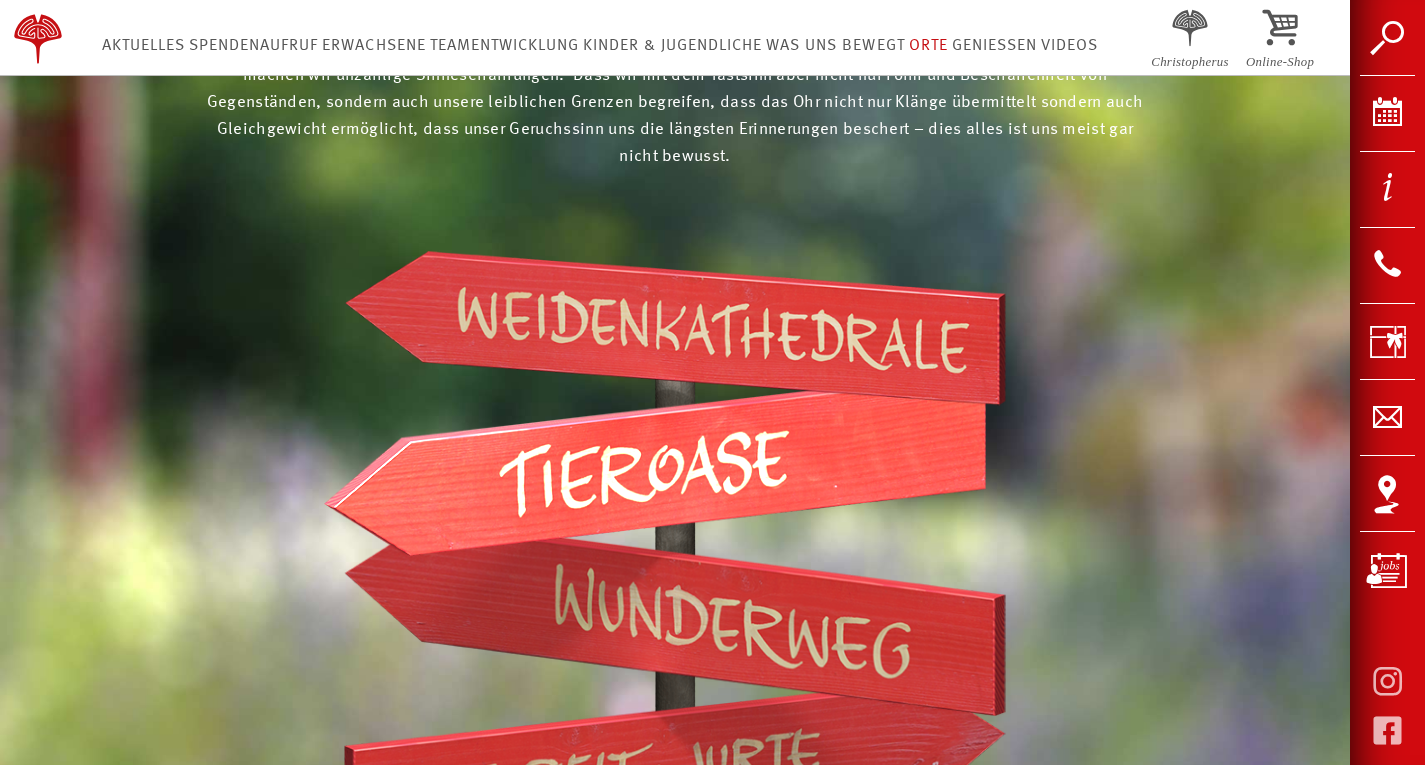 click at bounding box center [655, 463] 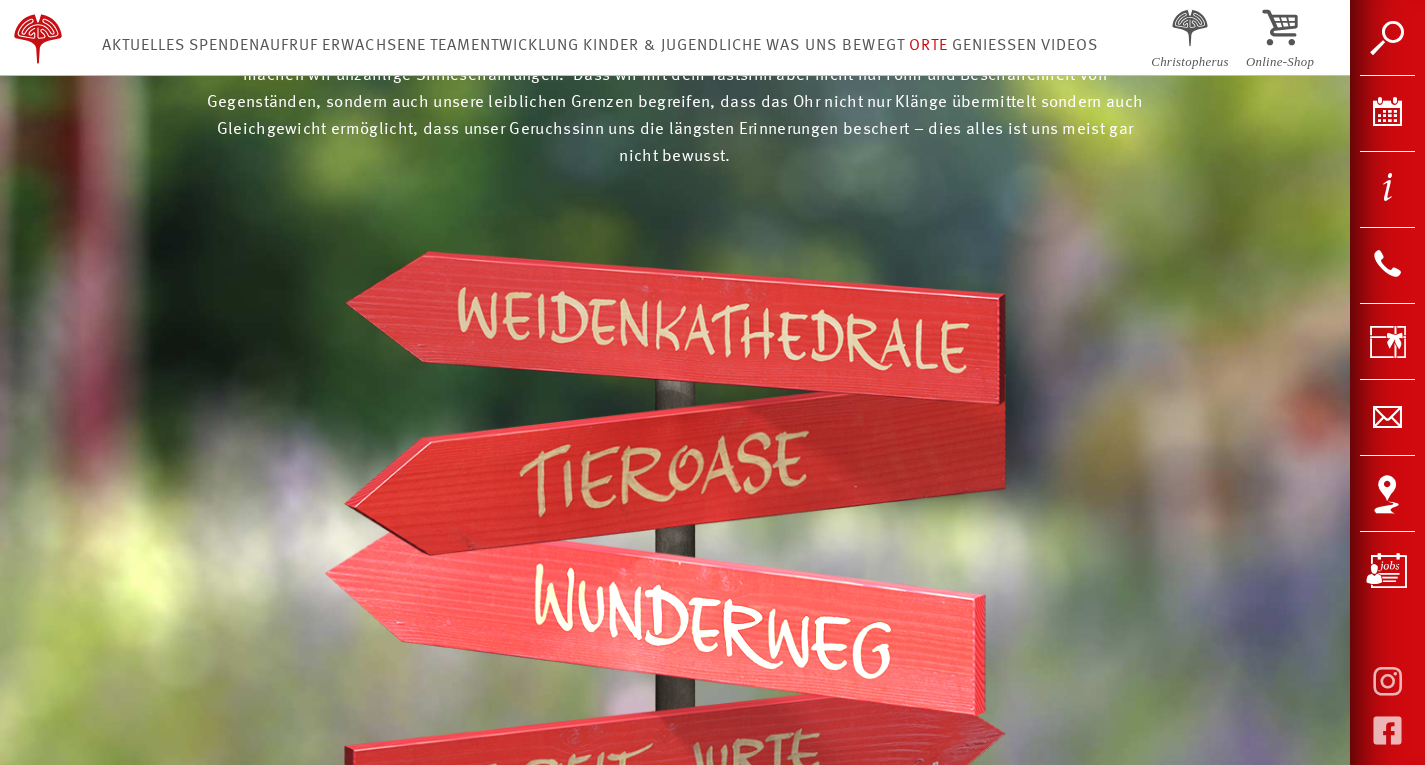 click at bounding box center [655, 617] 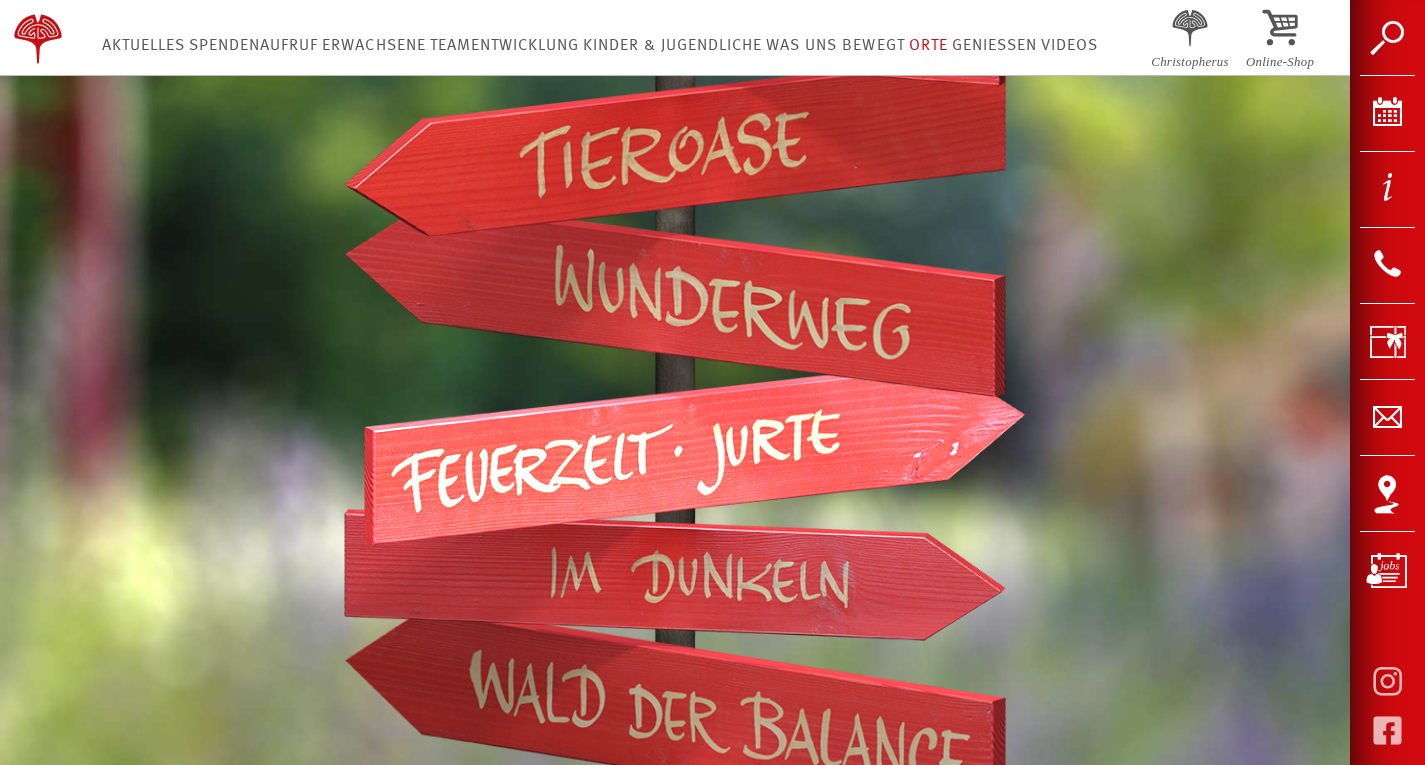 scroll, scrollTop: 613, scrollLeft: 0, axis: vertical 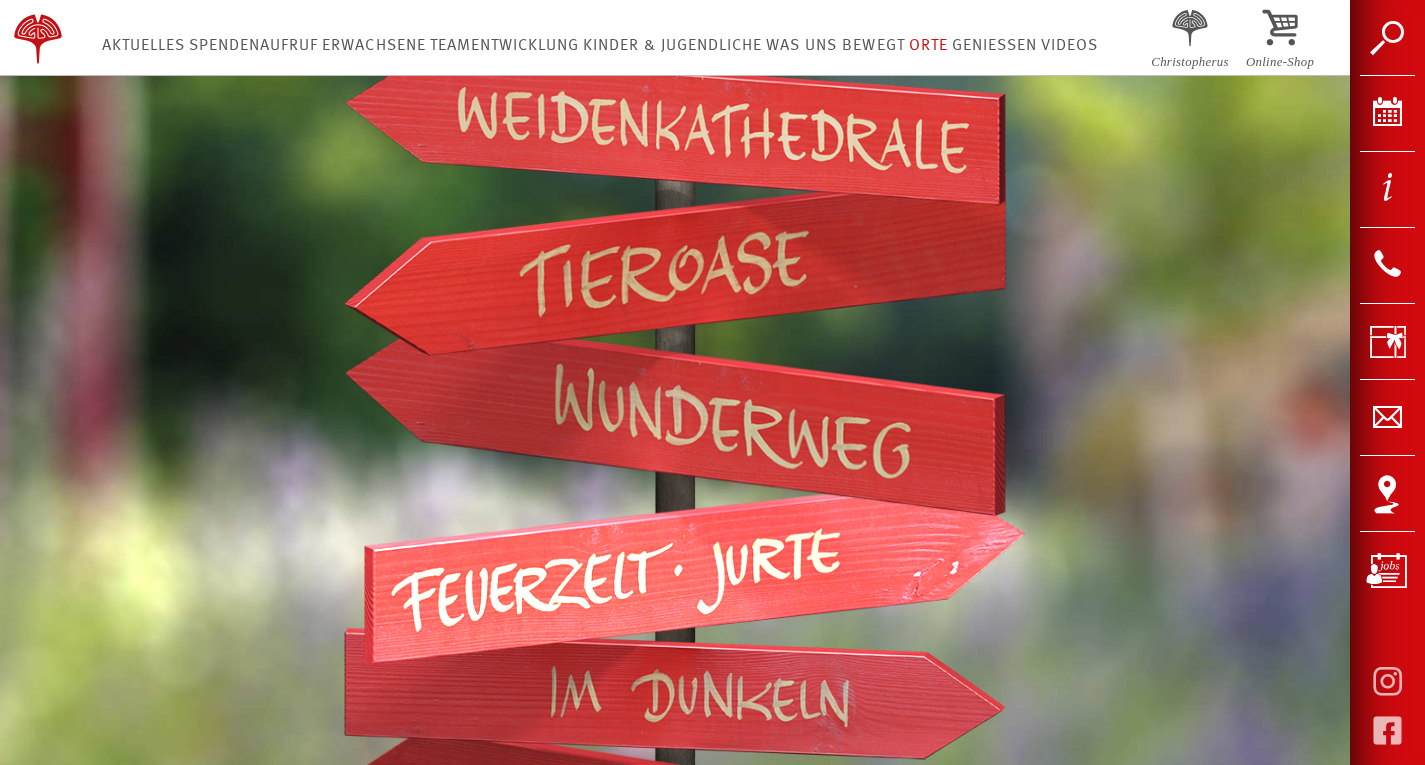 click at bounding box center [695, 572] 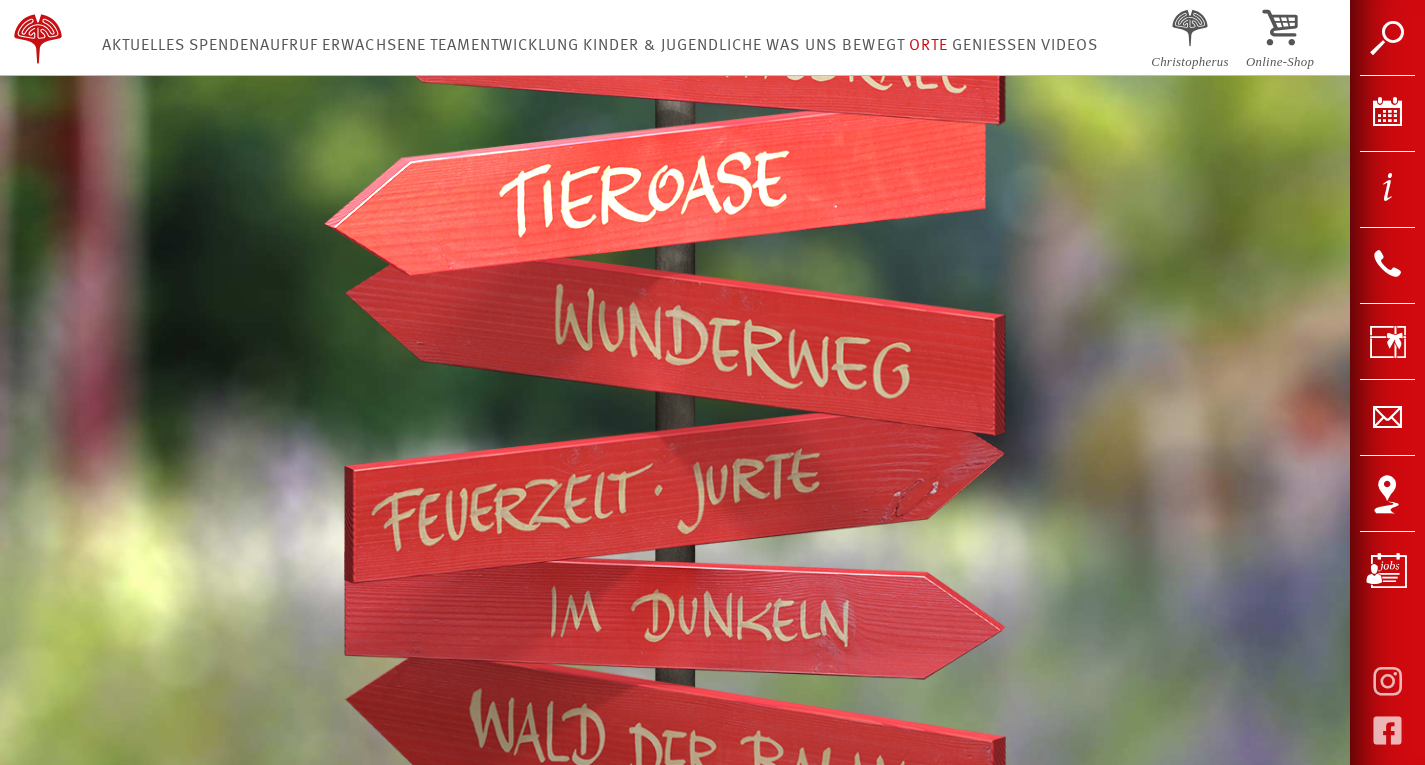 scroll, scrollTop: 913, scrollLeft: 0, axis: vertical 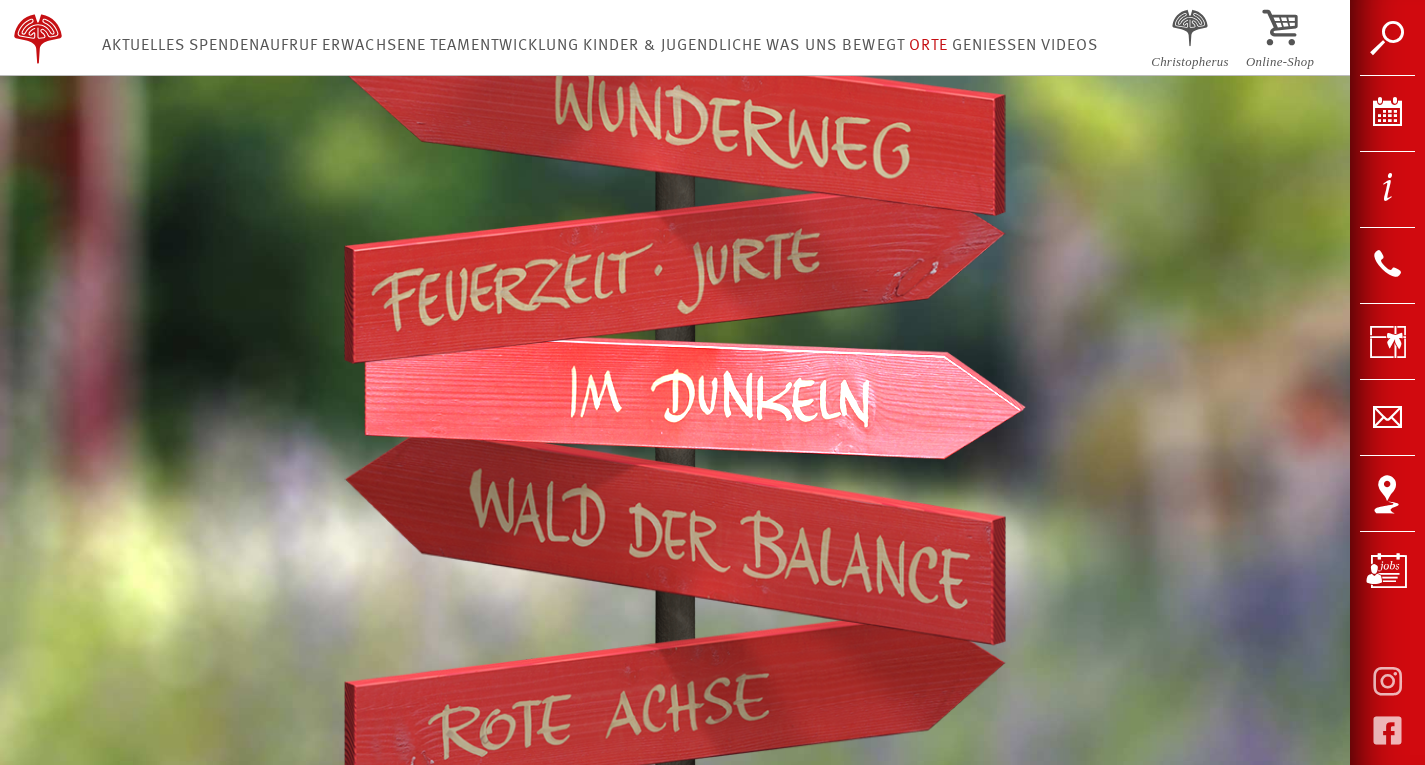 click at bounding box center [695, 394] 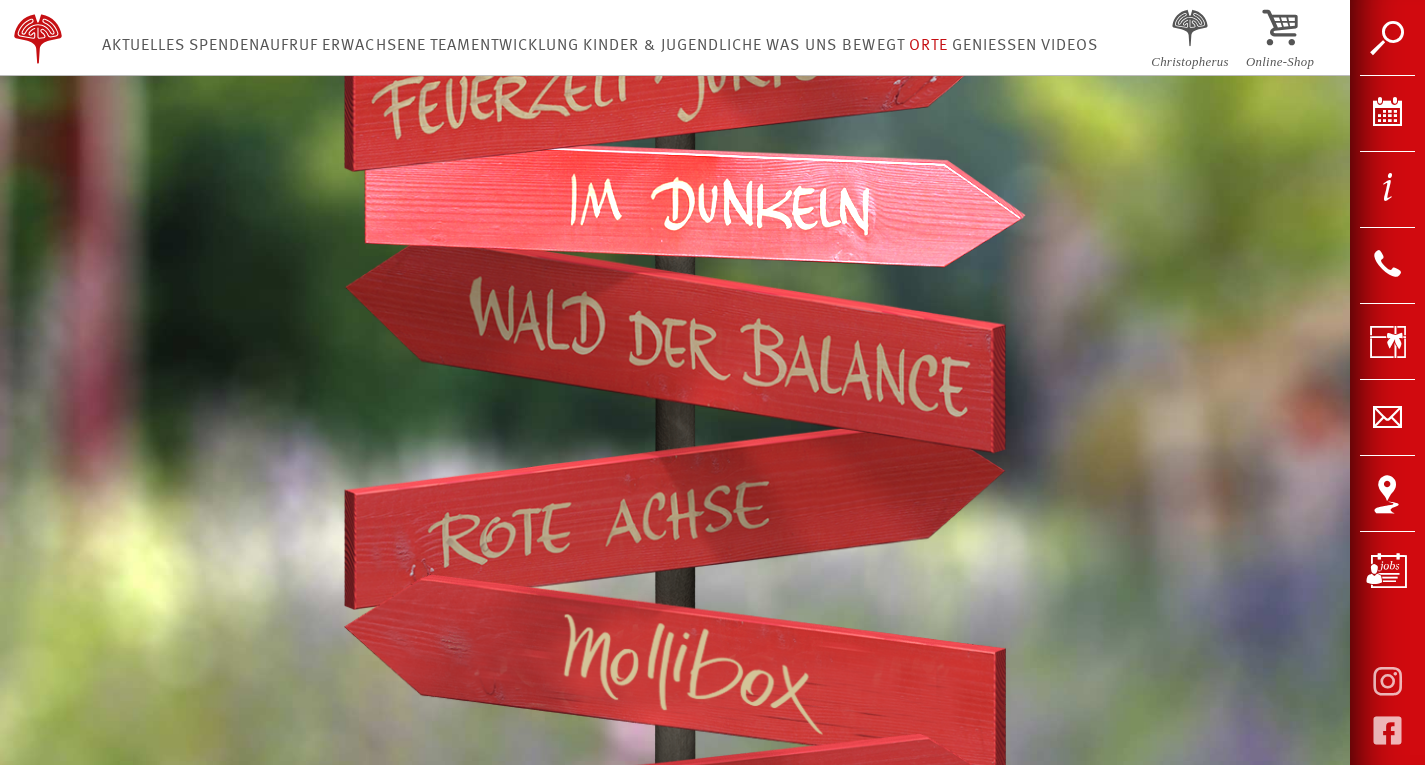 scroll, scrollTop: 1111, scrollLeft: 0, axis: vertical 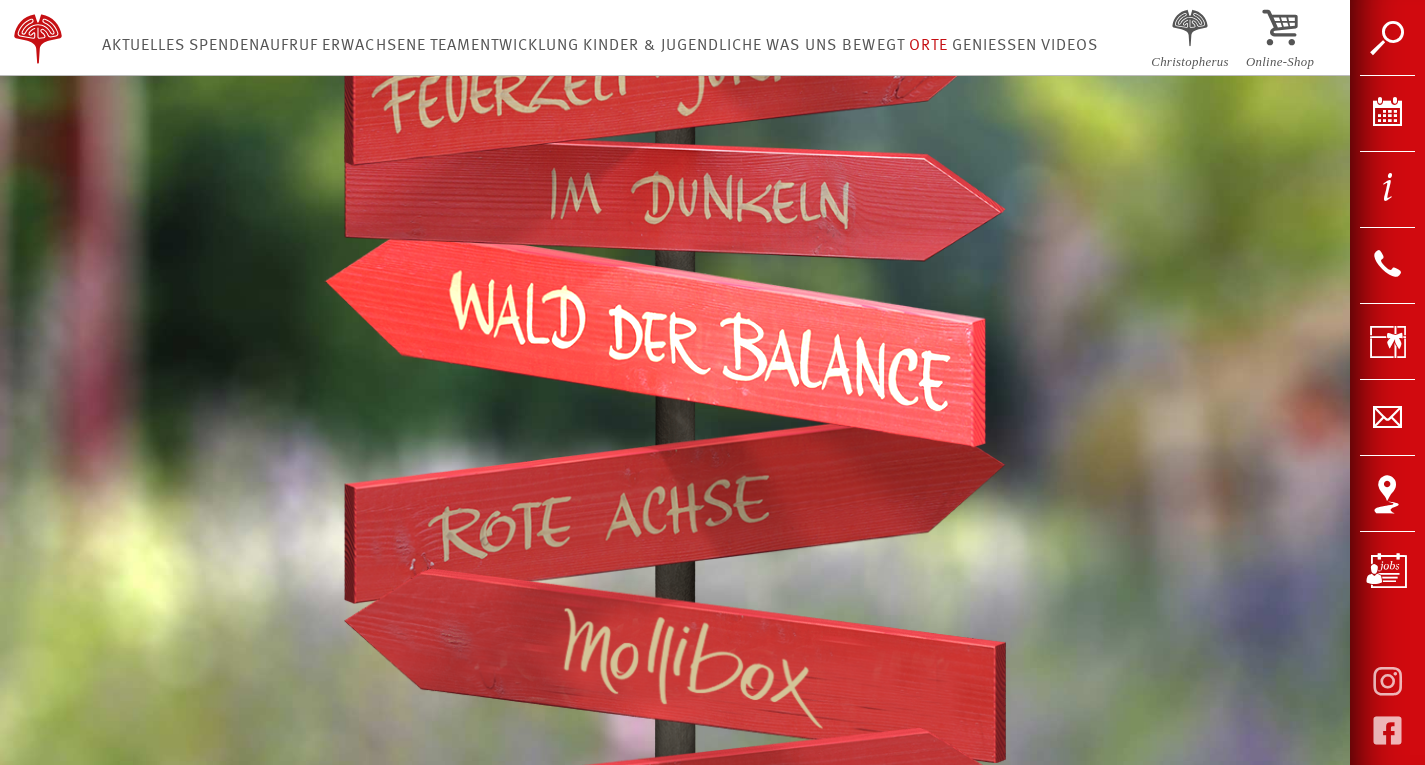 click at bounding box center (655, 337) 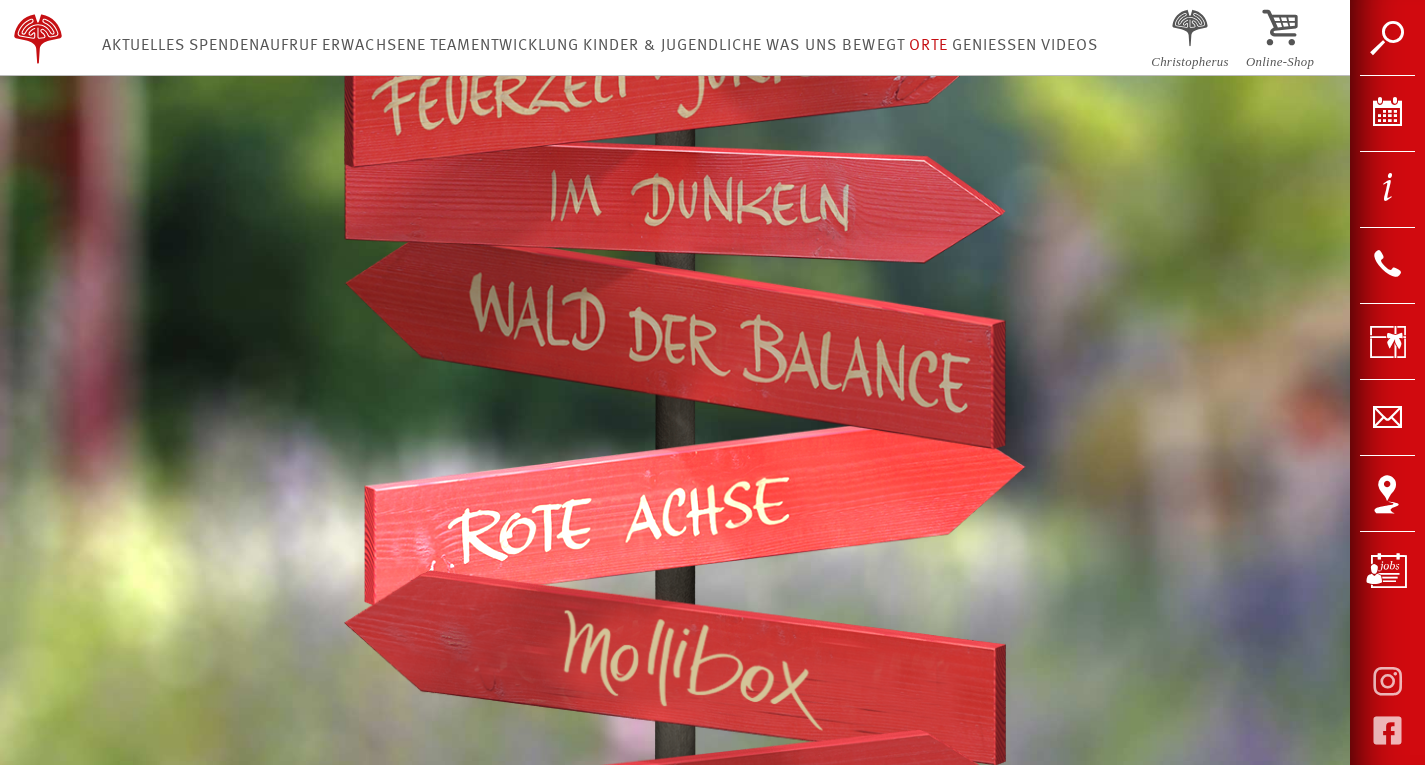 click at bounding box center [695, 510] 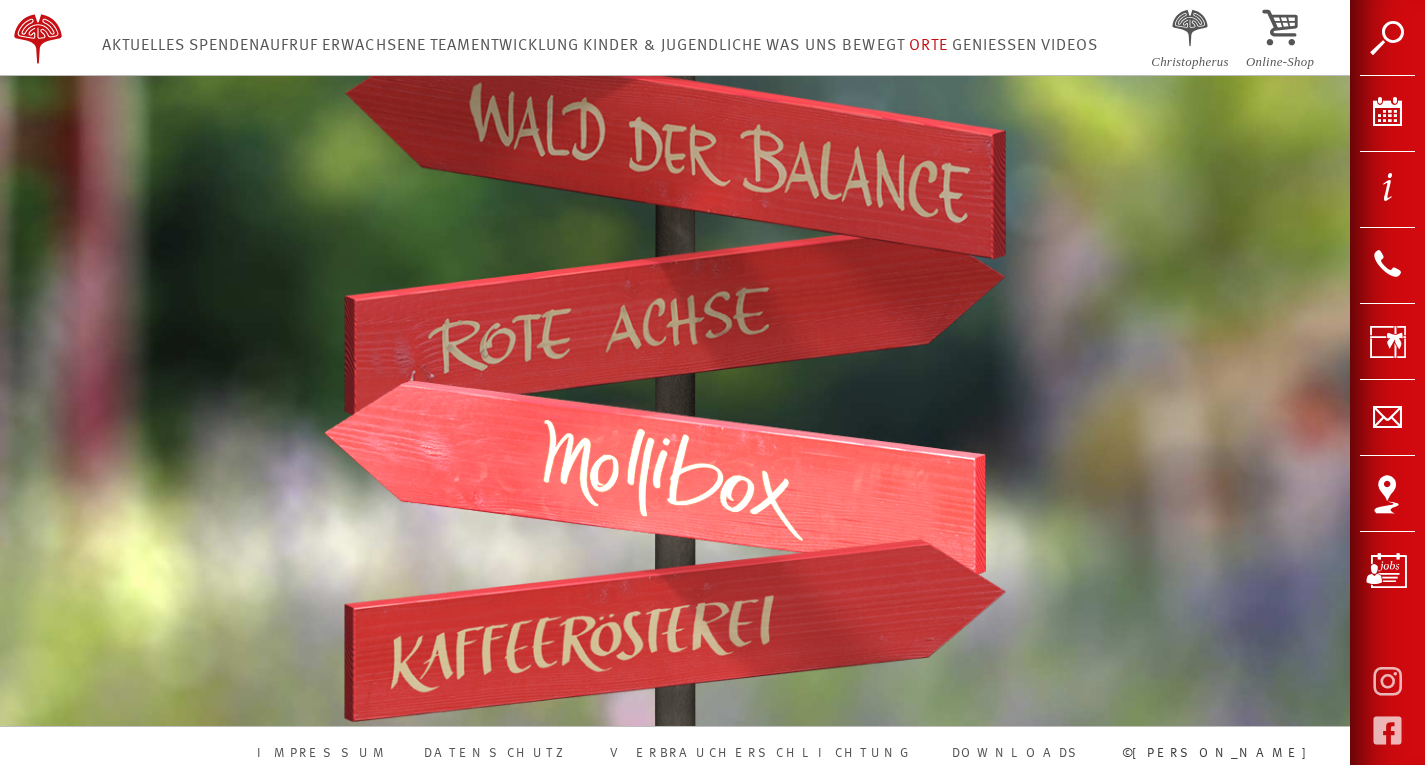 scroll, scrollTop: 1313, scrollLeft: 0, axis: vertical 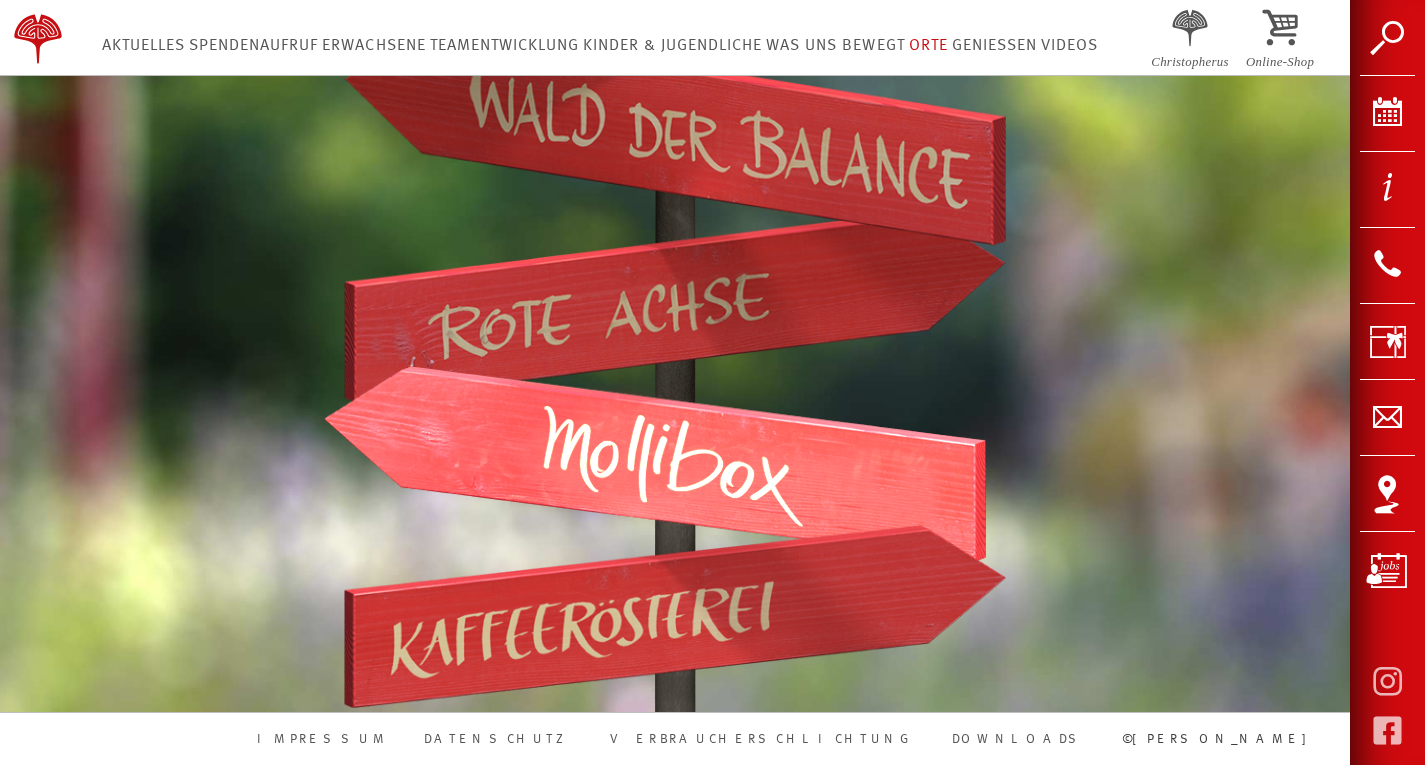 click at bounding box center (655, 464) 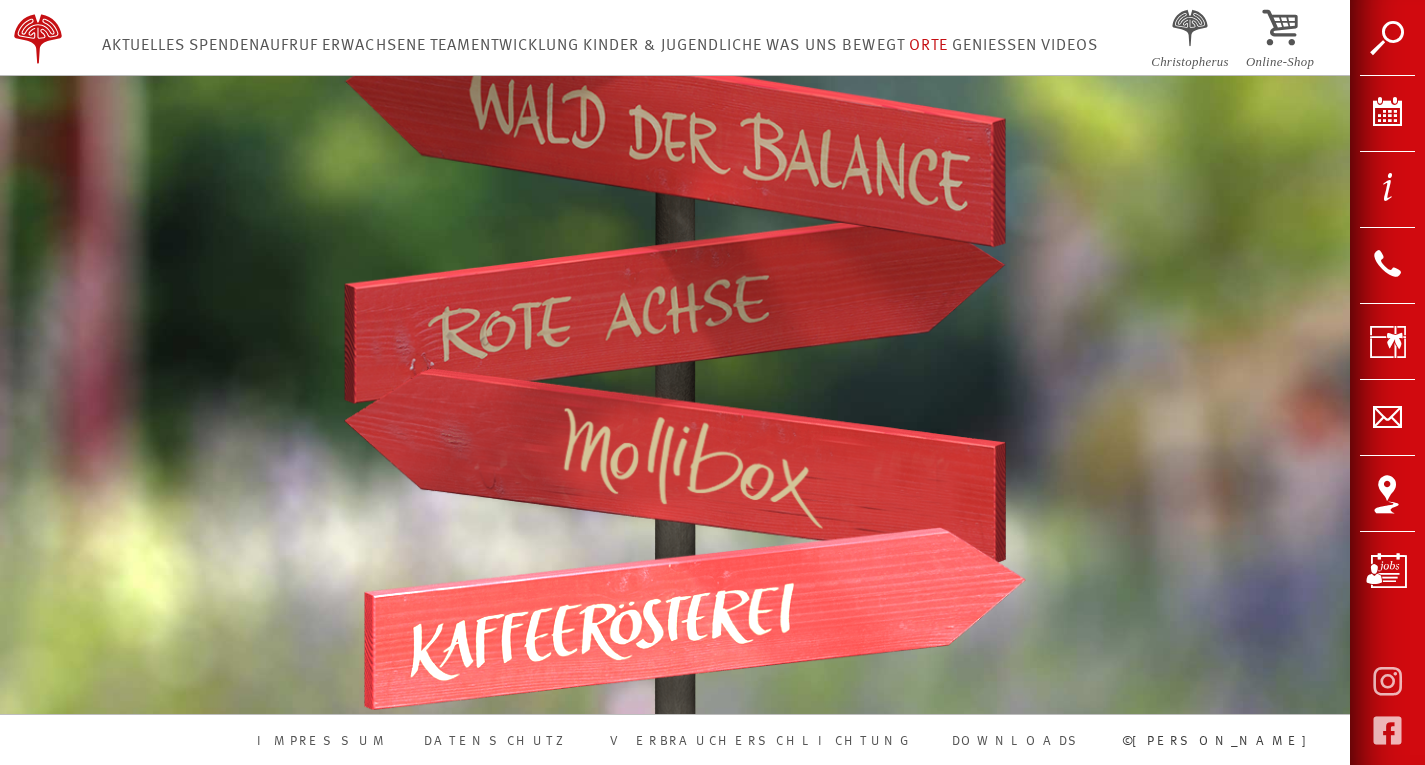 click at bounding box center [695, 618] 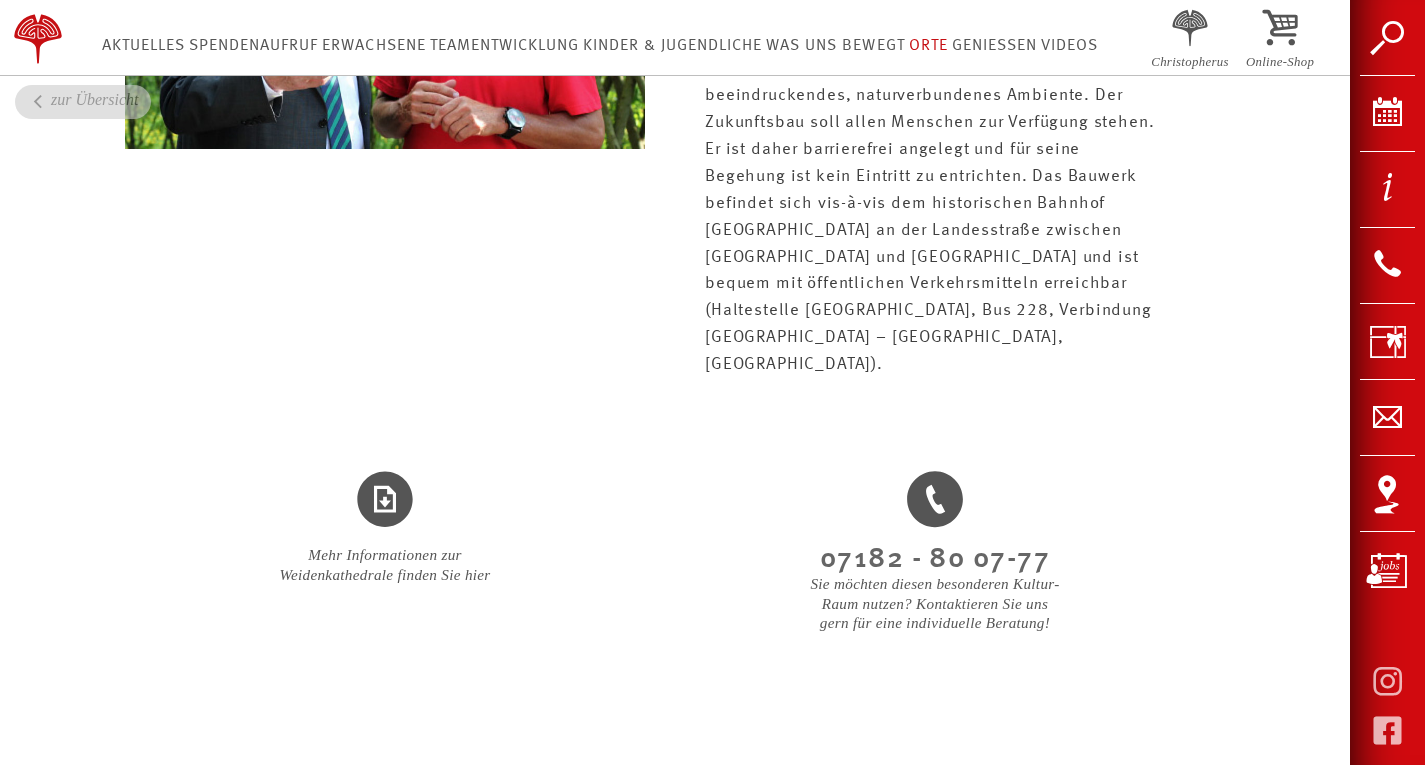 scroll, scrollTop: 3900, scrollLeft: 0, axis: vertical 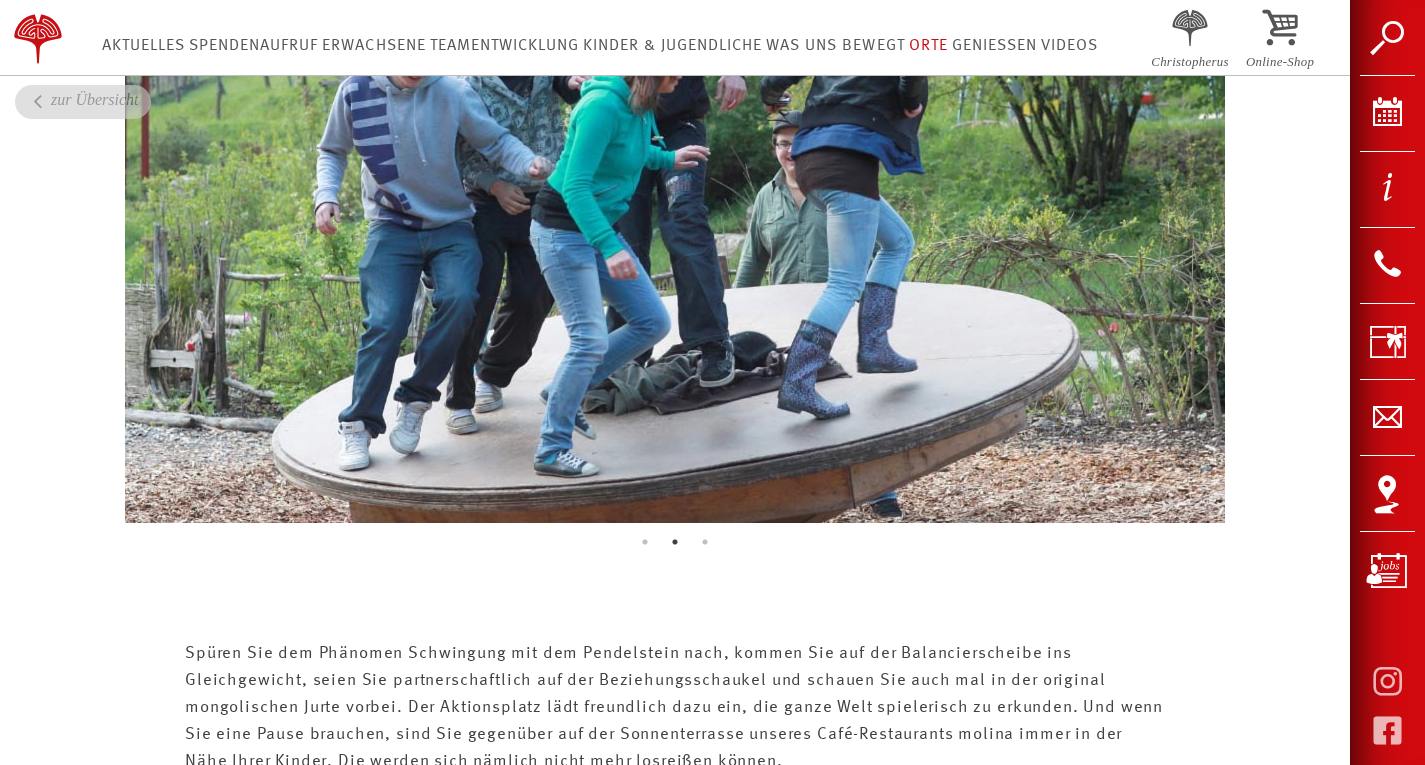 click at bounding box center [675, 223] 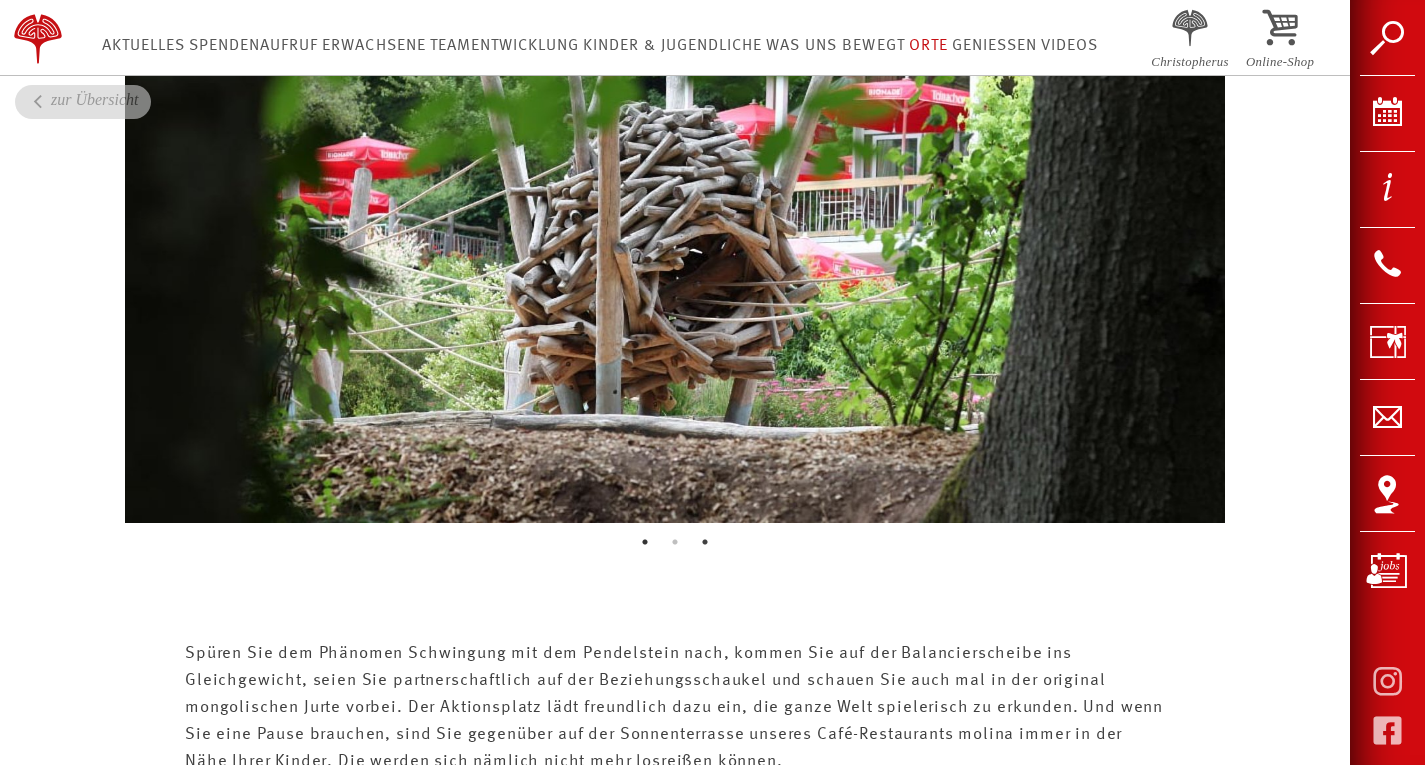 click on "1" at bounding box center (645, 542) 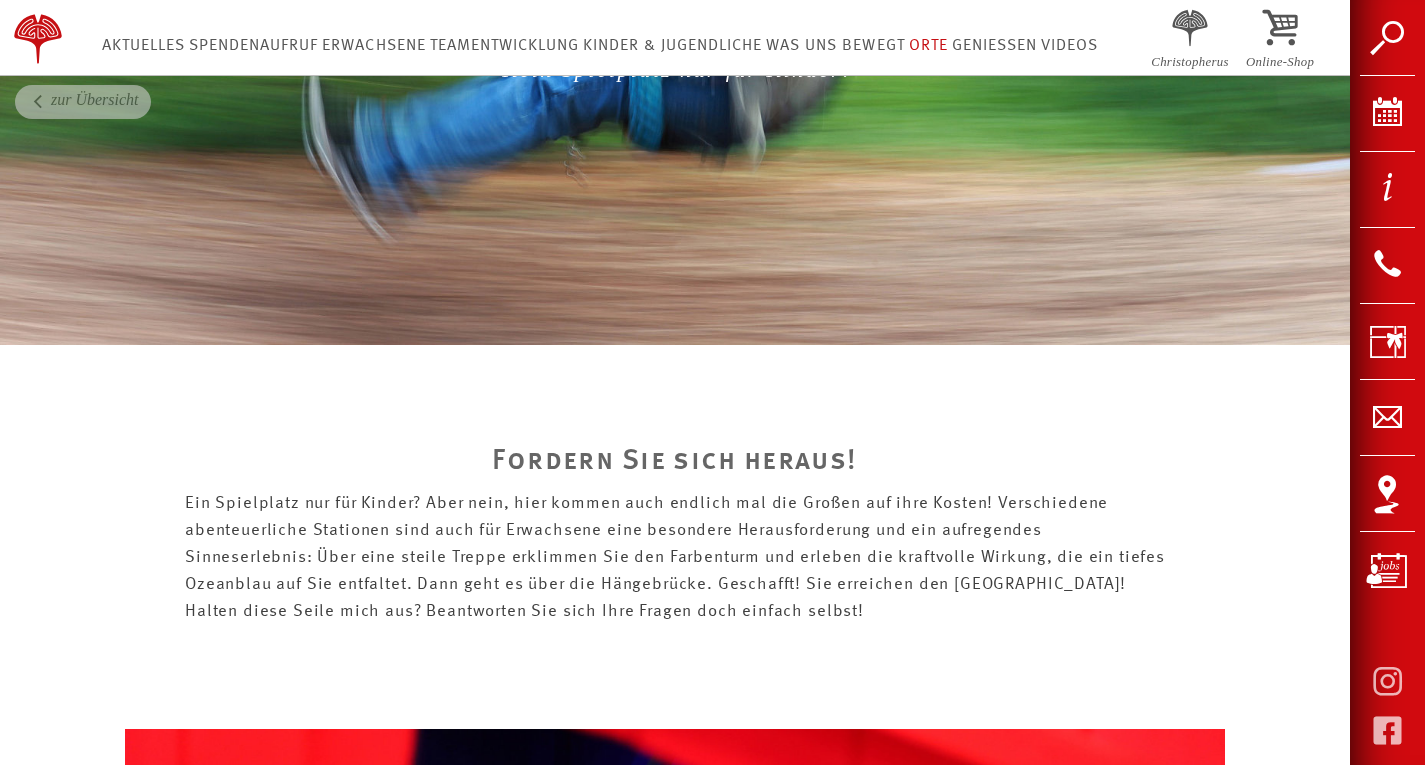 scroll, scrollTop: 2274, scrollLeft: 0, axis: vertical 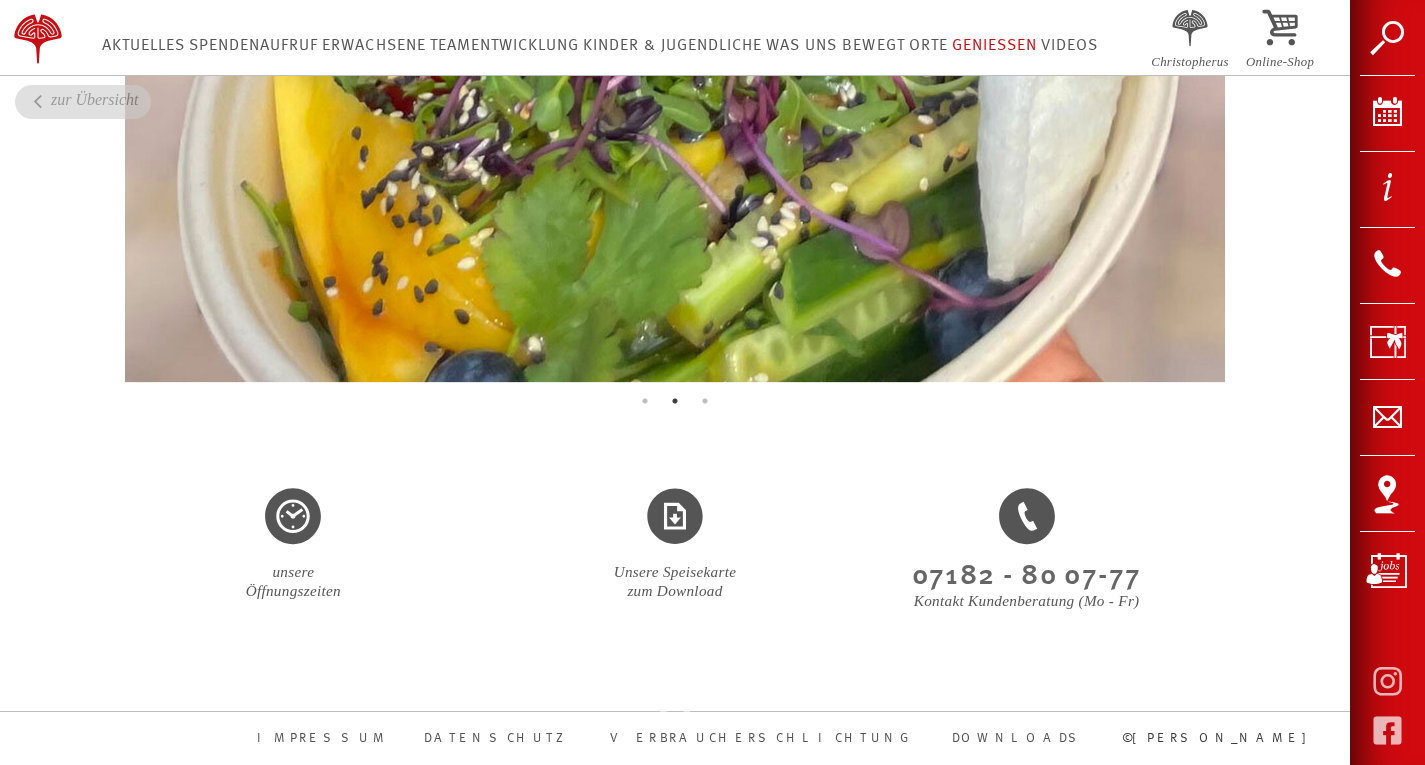 click at bounding box center [675, 71] 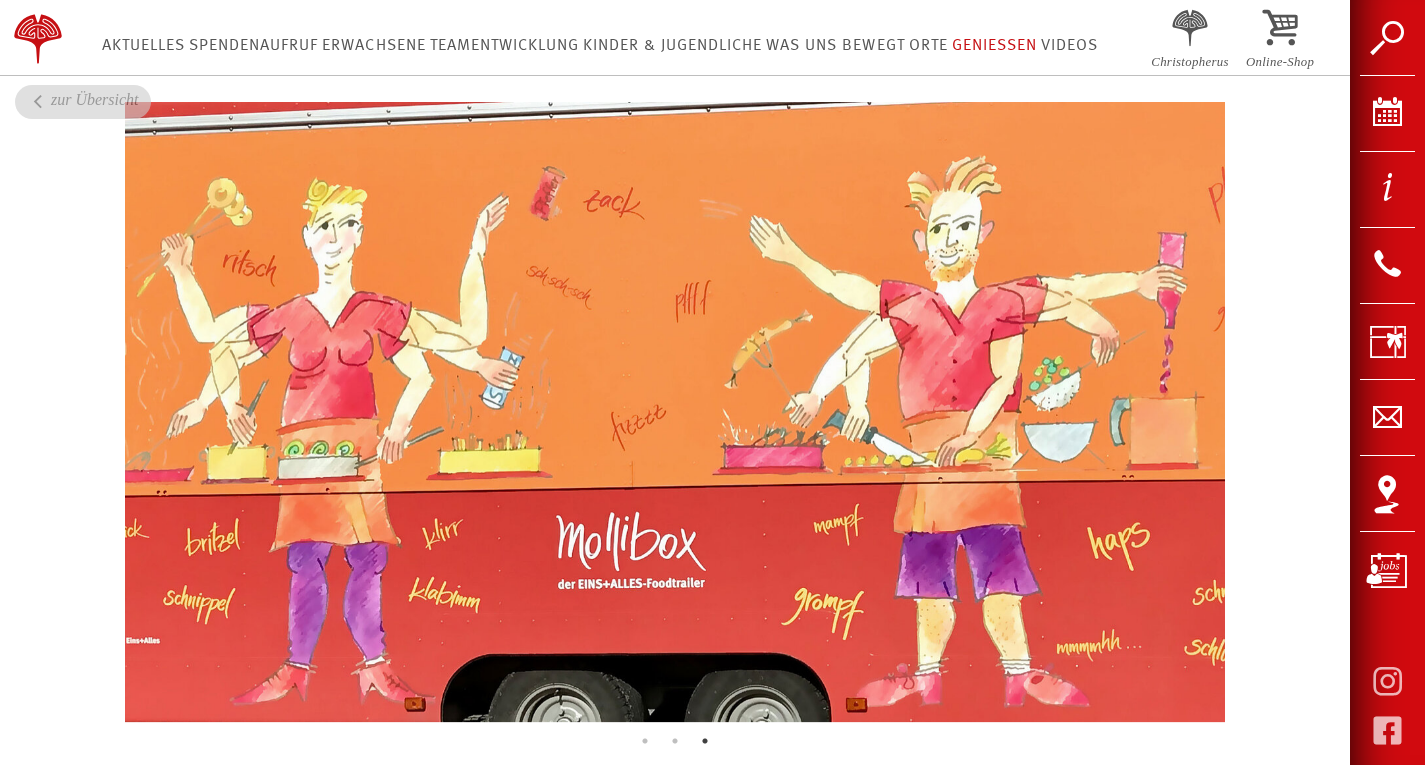 scroll, scrollTop: 1114, scrollLeft: 0, axis: vertical 